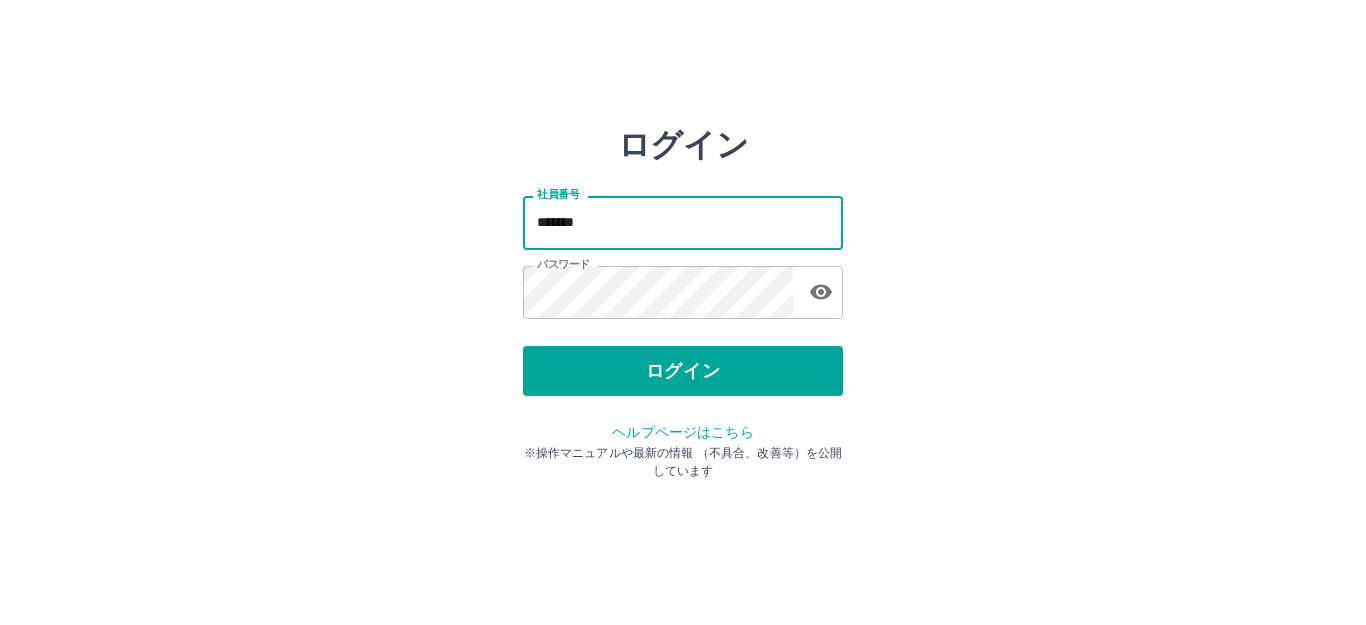 scroll, scrollTop: 0, scrollLeft: 0, axis: both 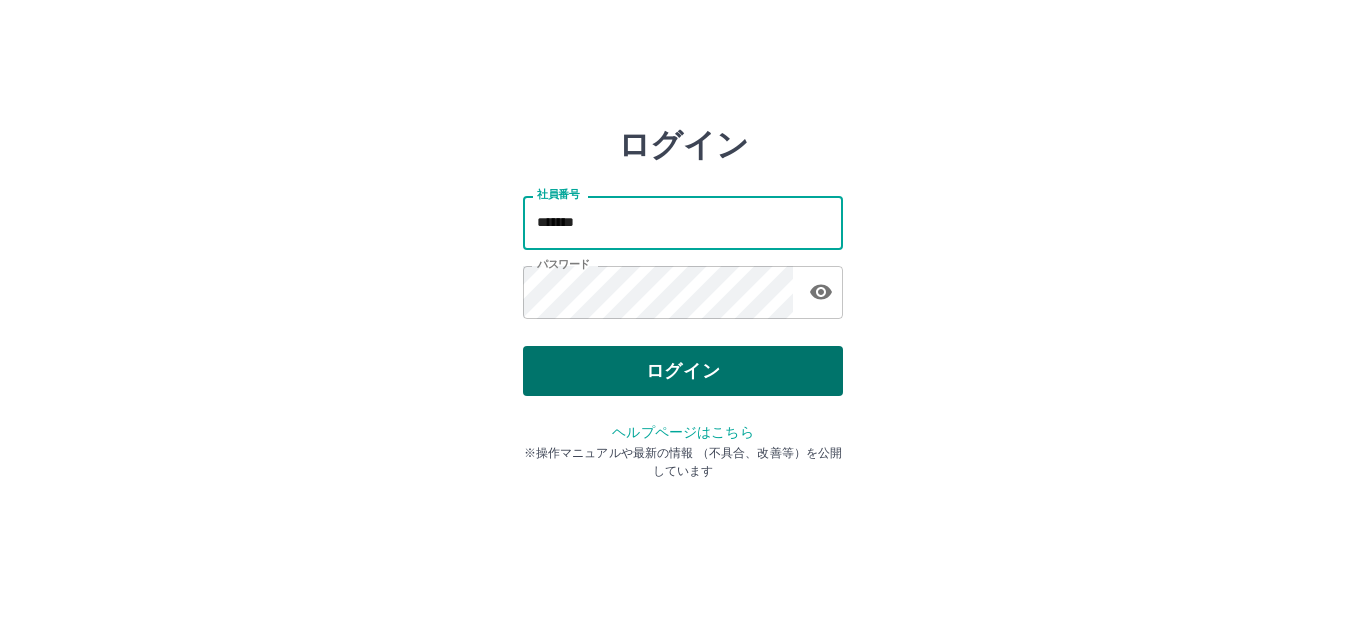 click on "ログイン" at bounding box center (683, 371) 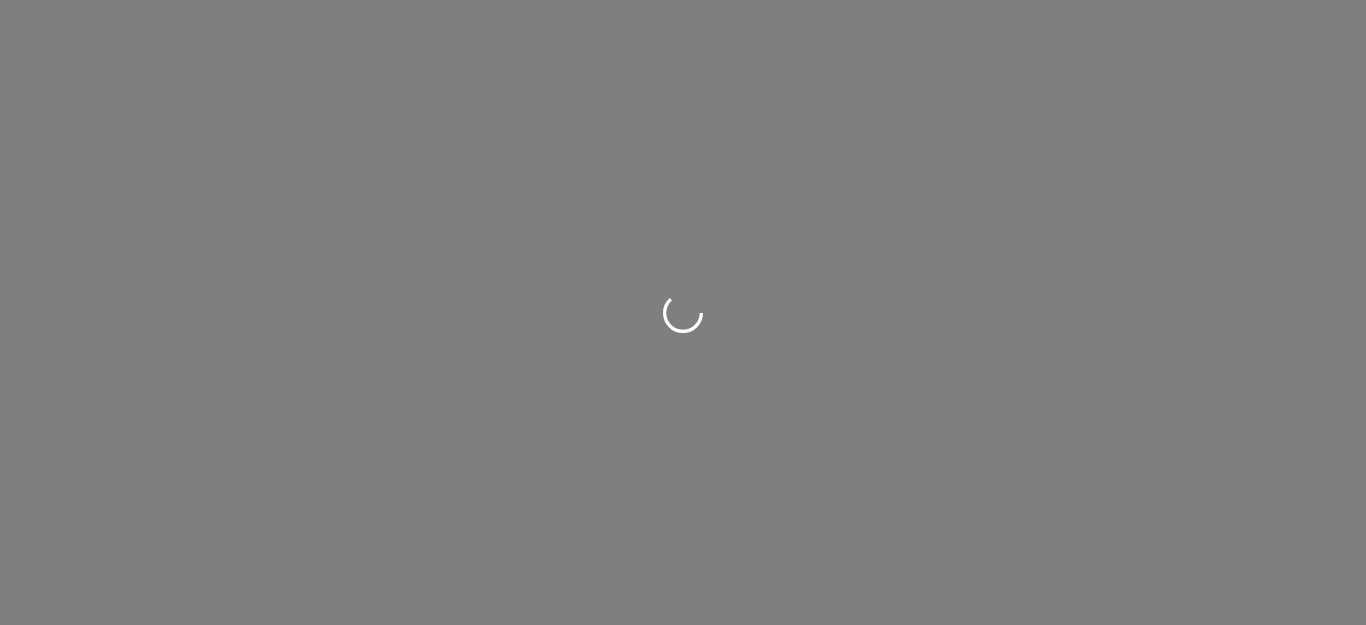 scroll, scrollTop: 0, scrollLeft: 0, axis: both 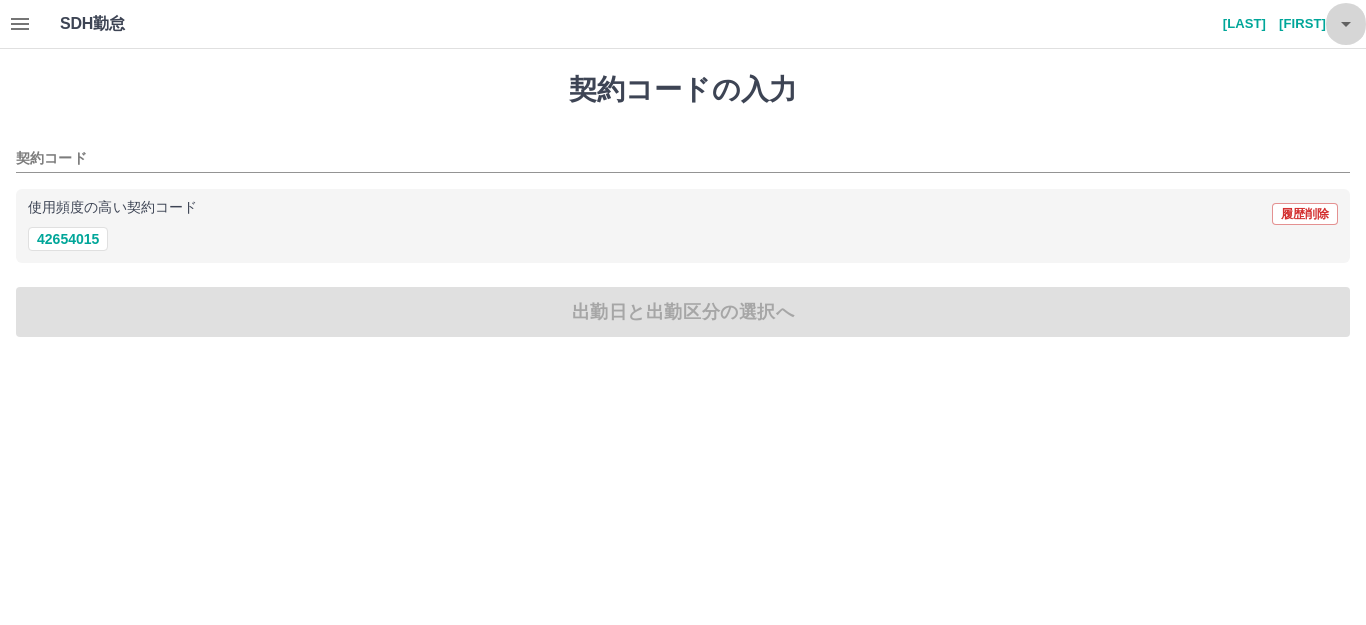 click 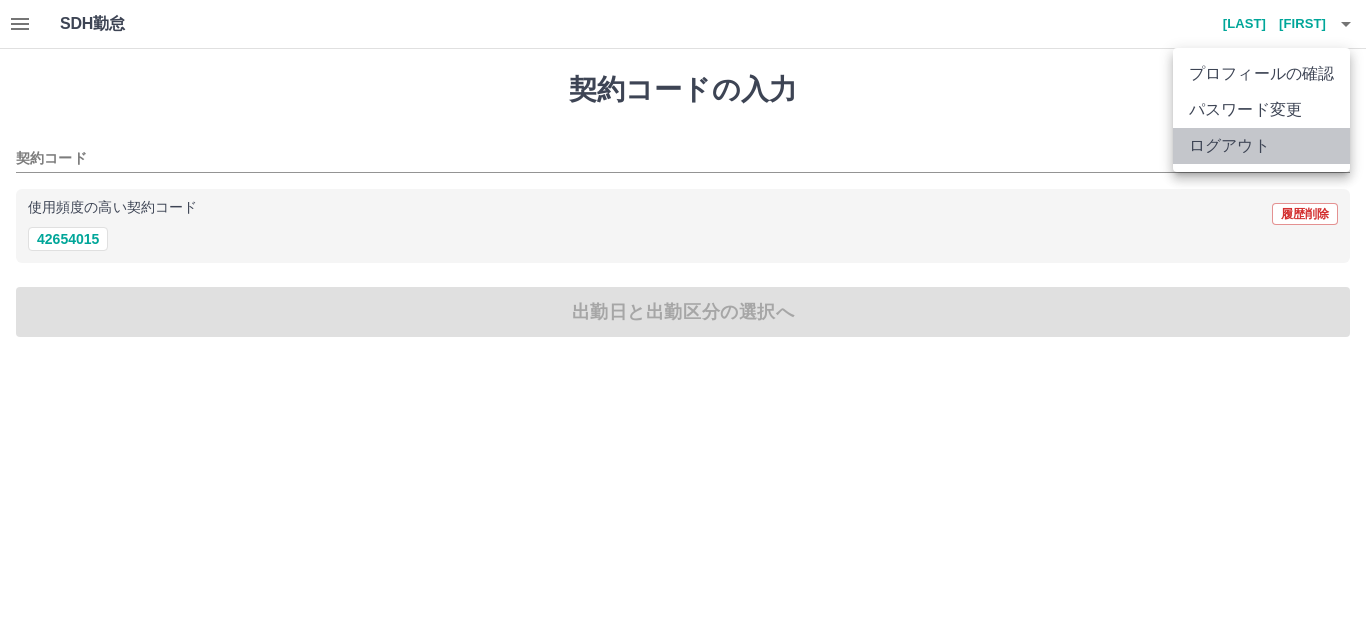 click on "ログアウト" at bounding box center (1261, 146) 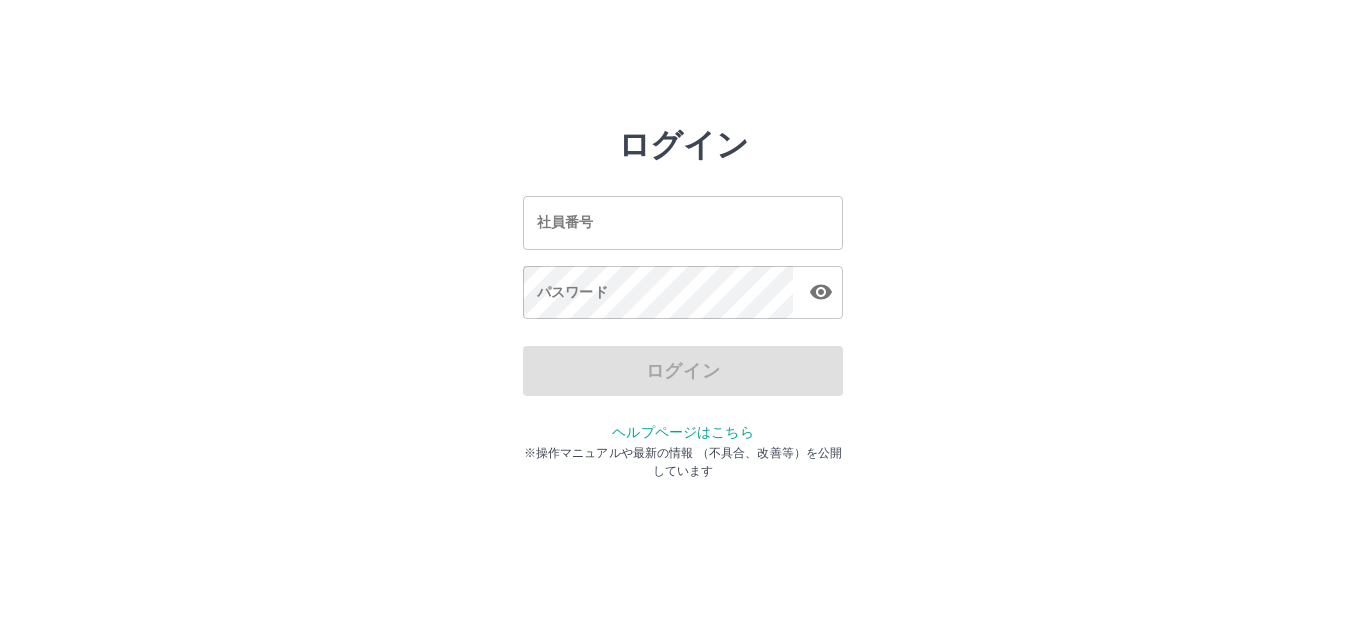 scroll, scrollTop: 0, scrollLeft: 0, axis: both 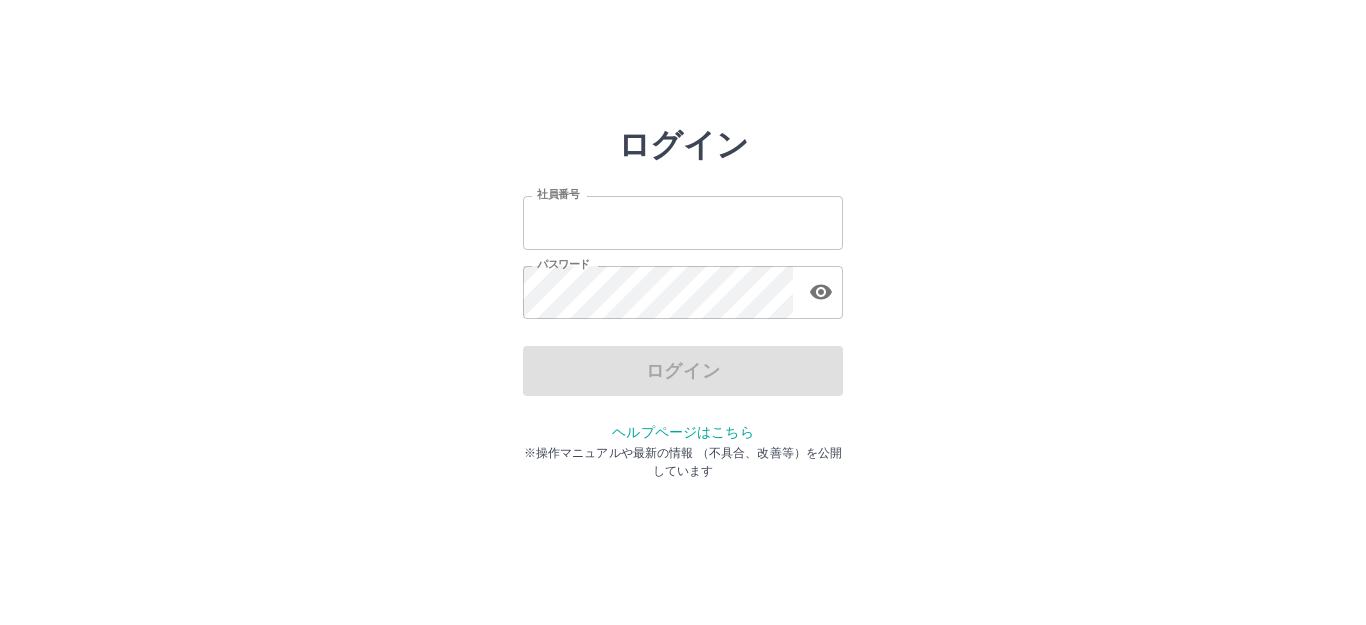 type on "*******" 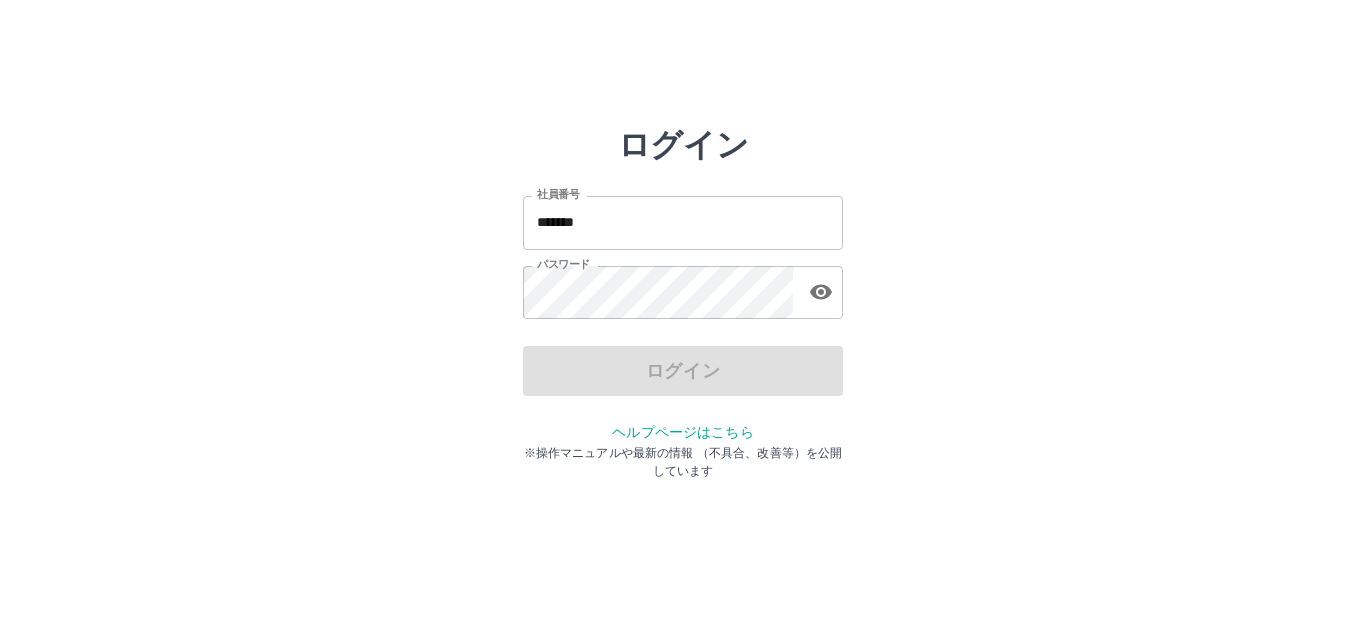 click on "*******" at bounding box center [683, 222] 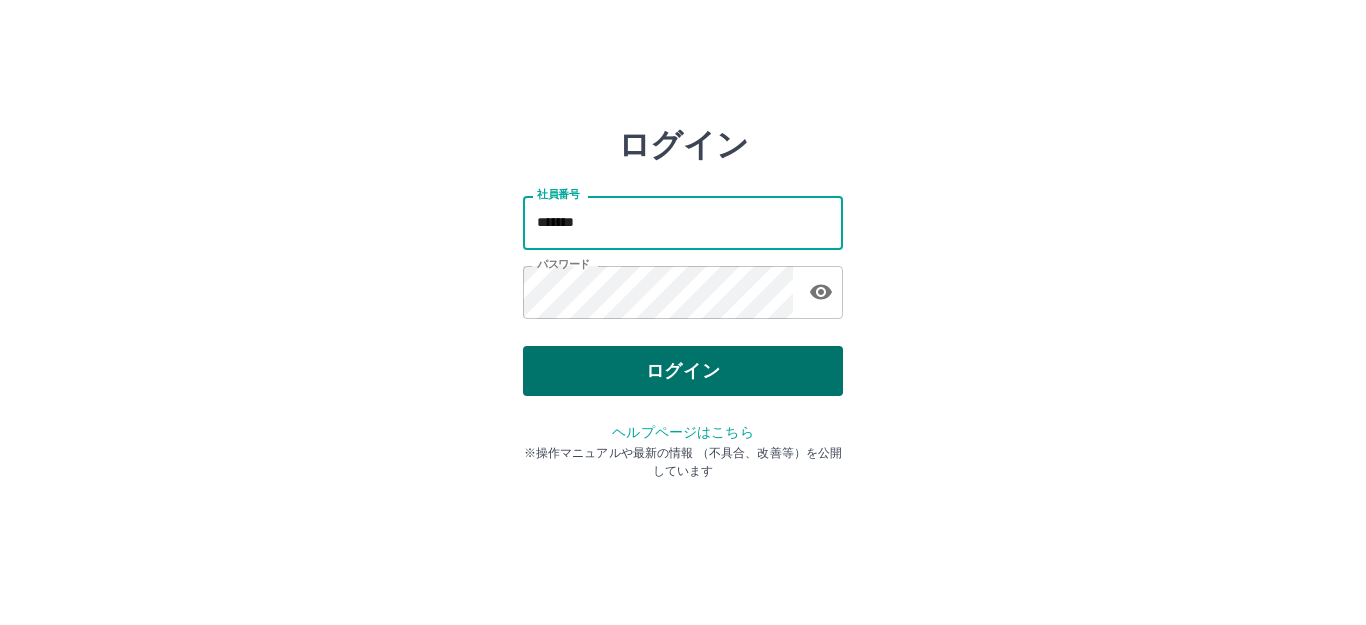 click on "ログイン" at bounding box center [683, 371] 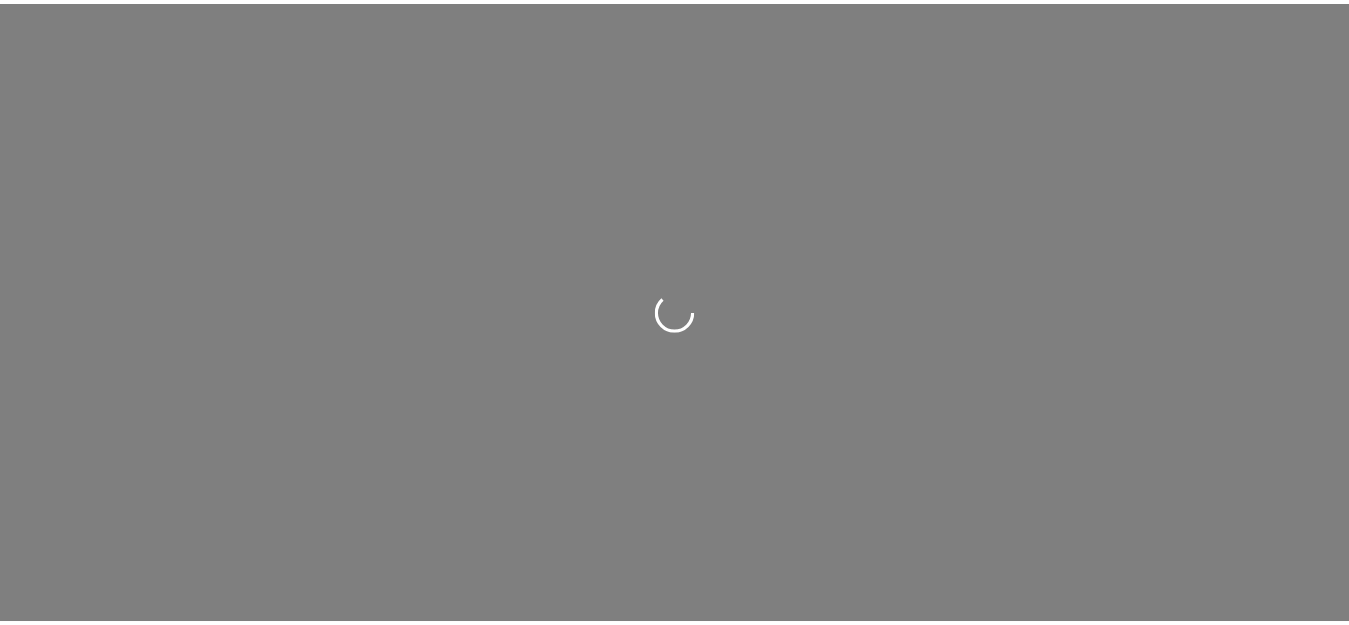 scroll, scrollTop: 0, scrollLeft: 0, axis: both 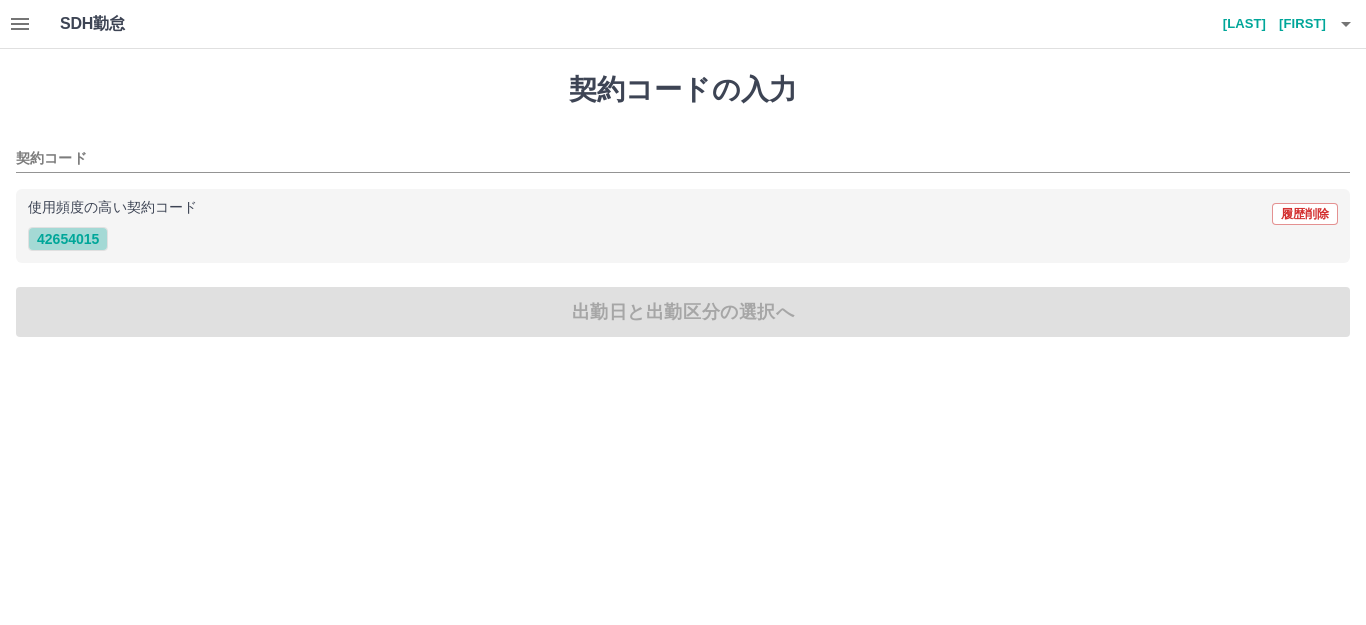 click on "42654015" at bounding box center (68, 239) 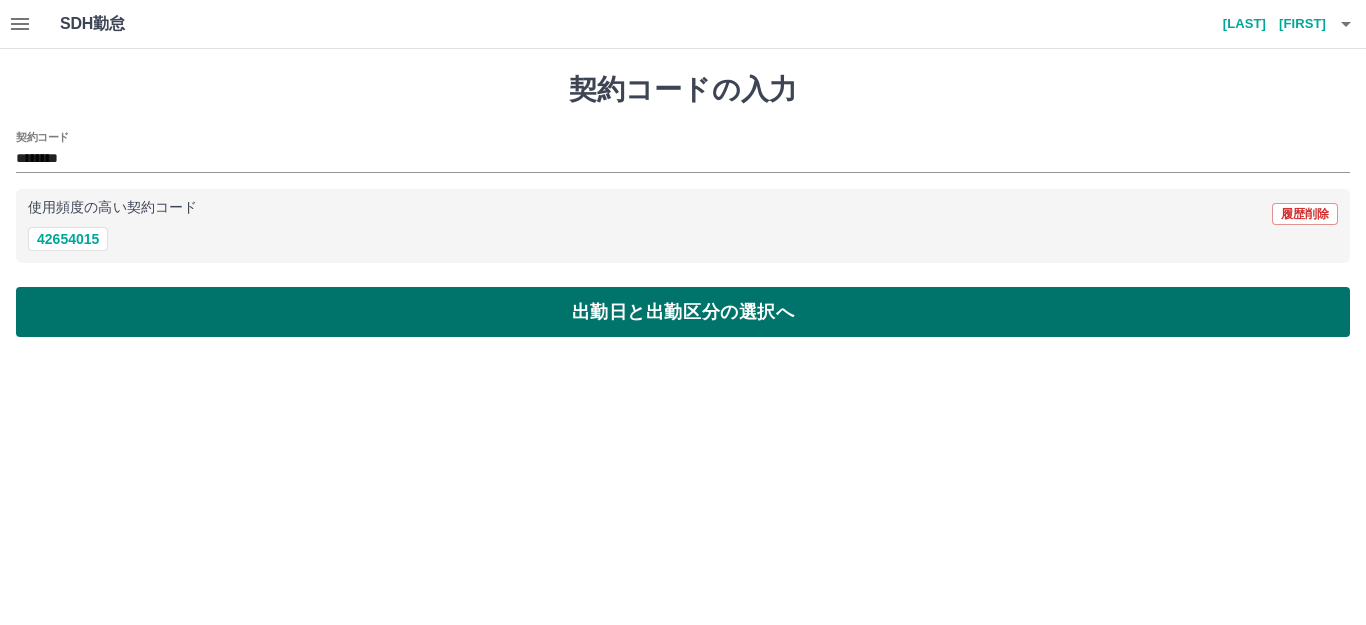 click on "出勤日と出勤区分の選択へ" at bounding box center (683, 312) 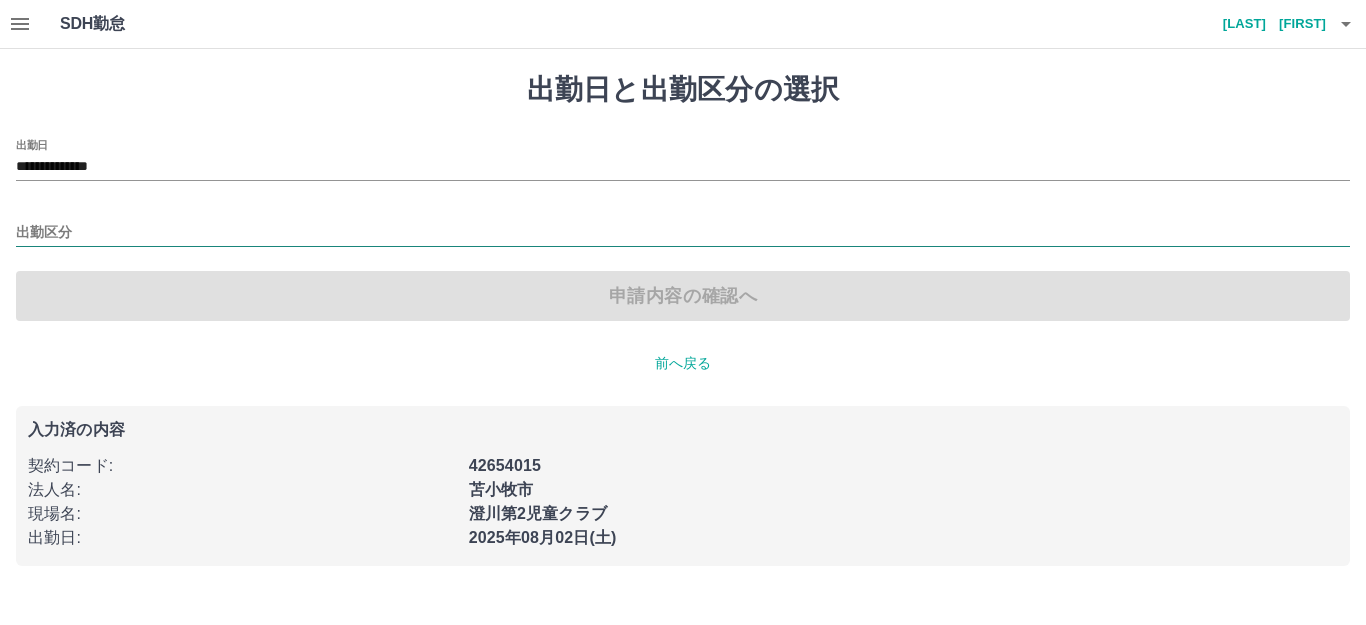 click on "出勤区分" at bounding box center (683, 233) 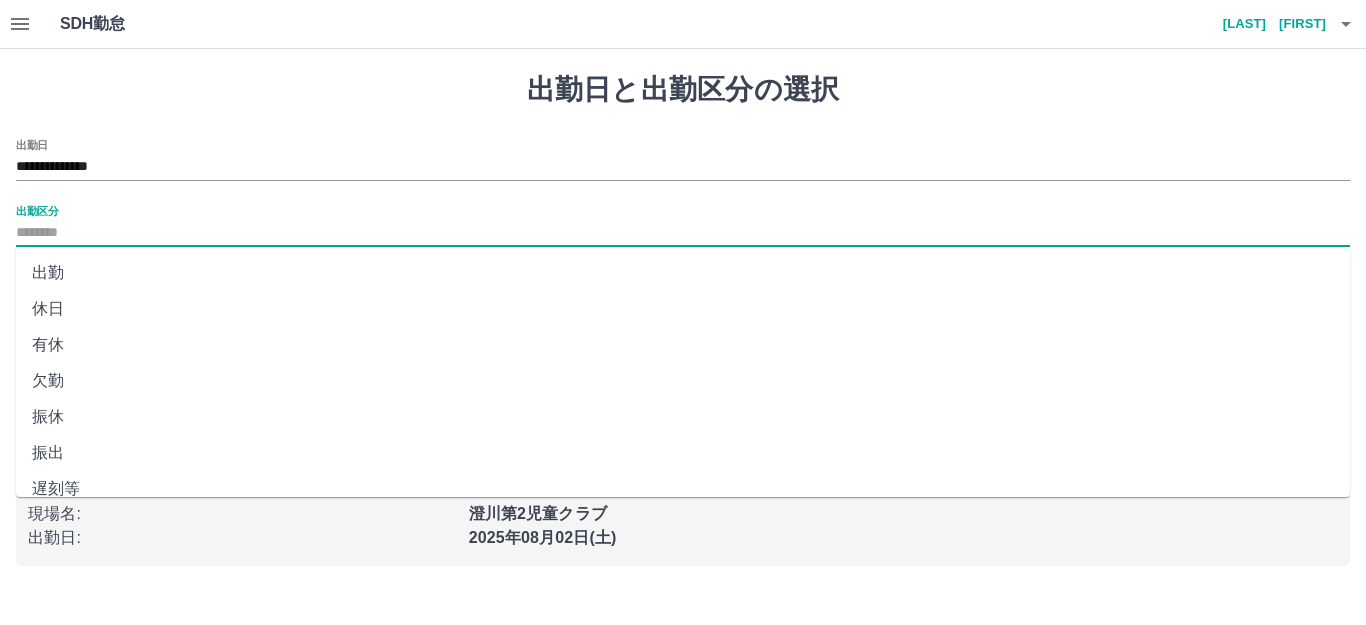click on "出勤" at bounding box center [683, 273] 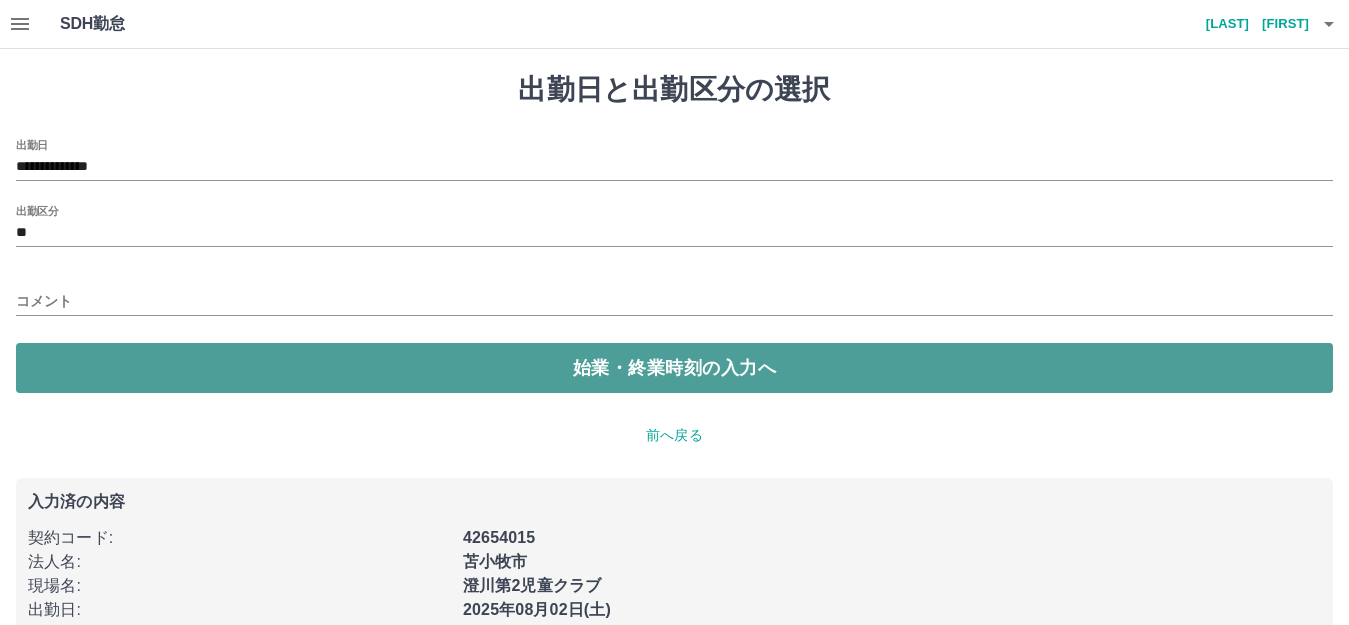 click on "始業・終業時刻の入力へ" at bounding box center [674, 368] 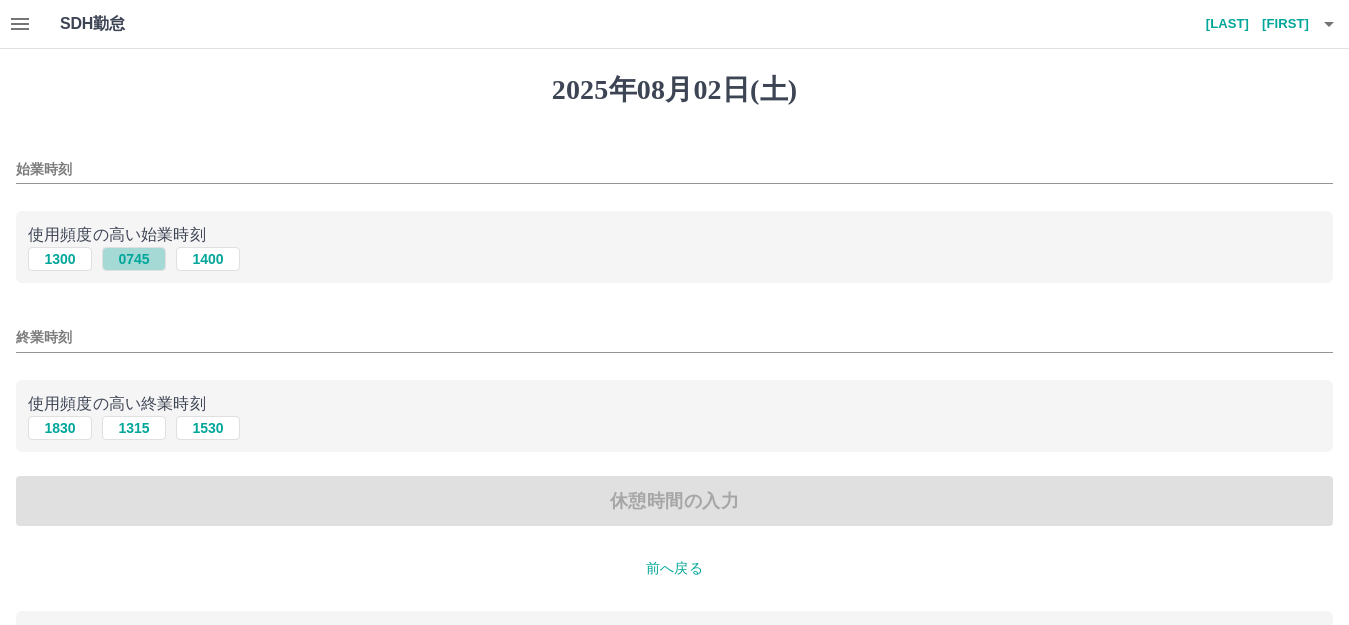 click on "0745" at bounding box center [134, 259] 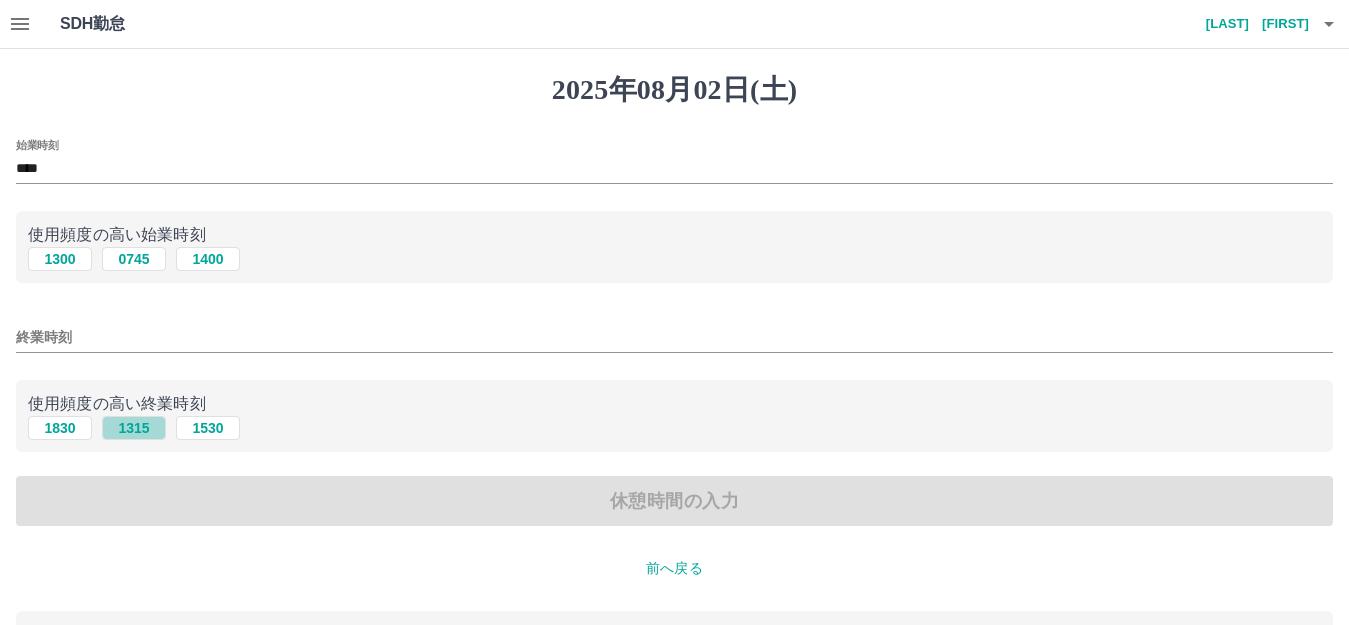 click on "1315" at bounding box center [134, 428] 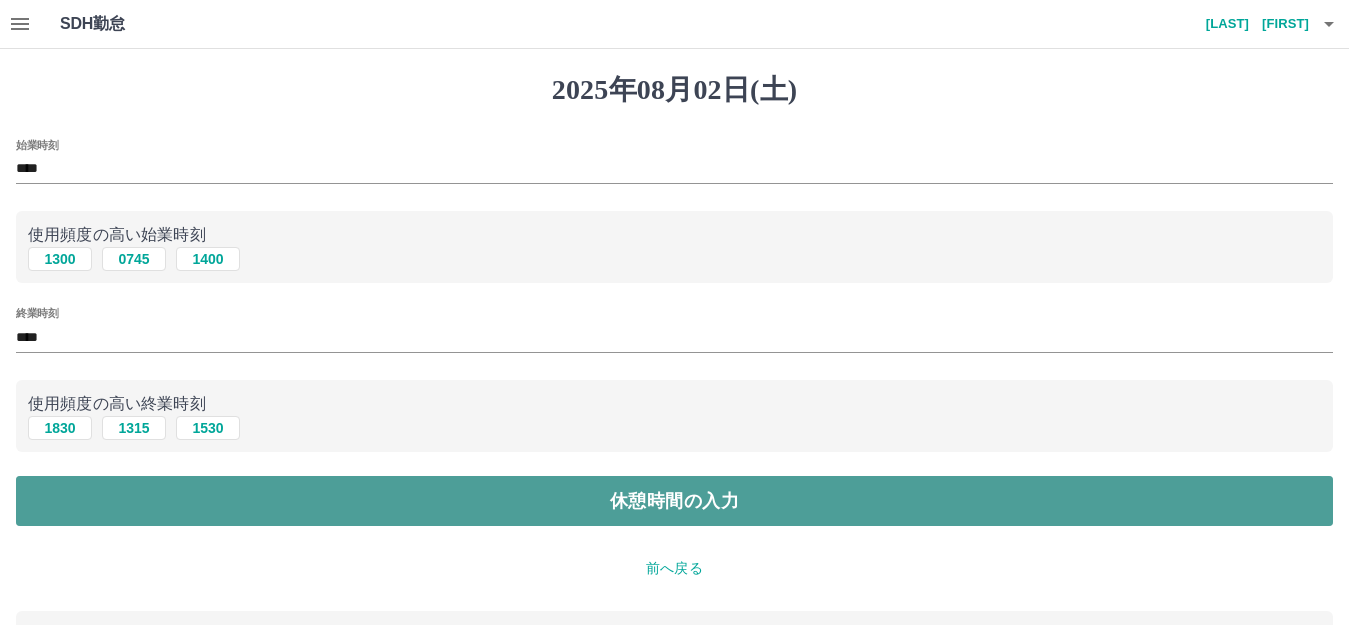 click on "休憩時間の入力" at bounding box center (674, 501) 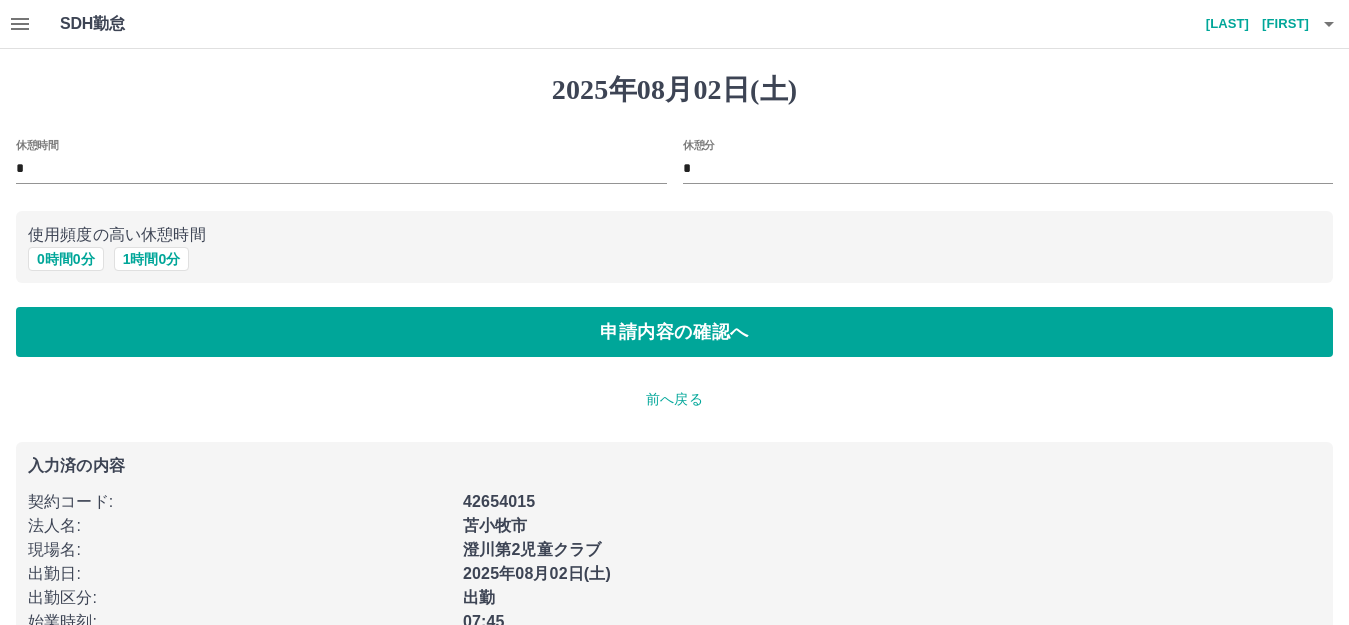 click on "2025年08月02日(土) 休憩時間 * 休憩分 * 使用頻度の高い休憩時間 0 時間 0 分 1 時間 0 分 申請内容の確認へ 前へ戻る 入力済の内容 契約コード : 42654015 法人名 : 苫小牧市 現場名 : 澄川第2児童クラブ 出勤日 : 2025年08月02日(土) 出勤区分 : 出勤 始業時刻 : 07:45 終業時刻 : 13:15" at bounding box center (674, 373) 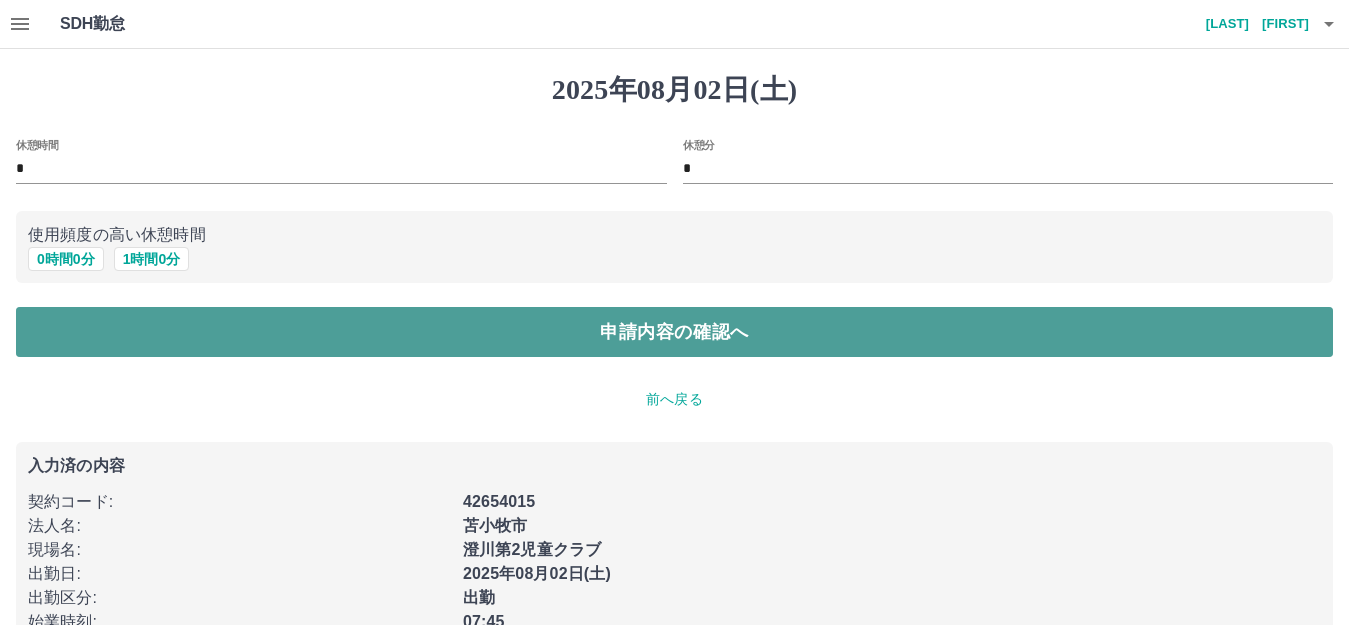 click on "申請内容の確認へ" at bounding box center [674, 332] 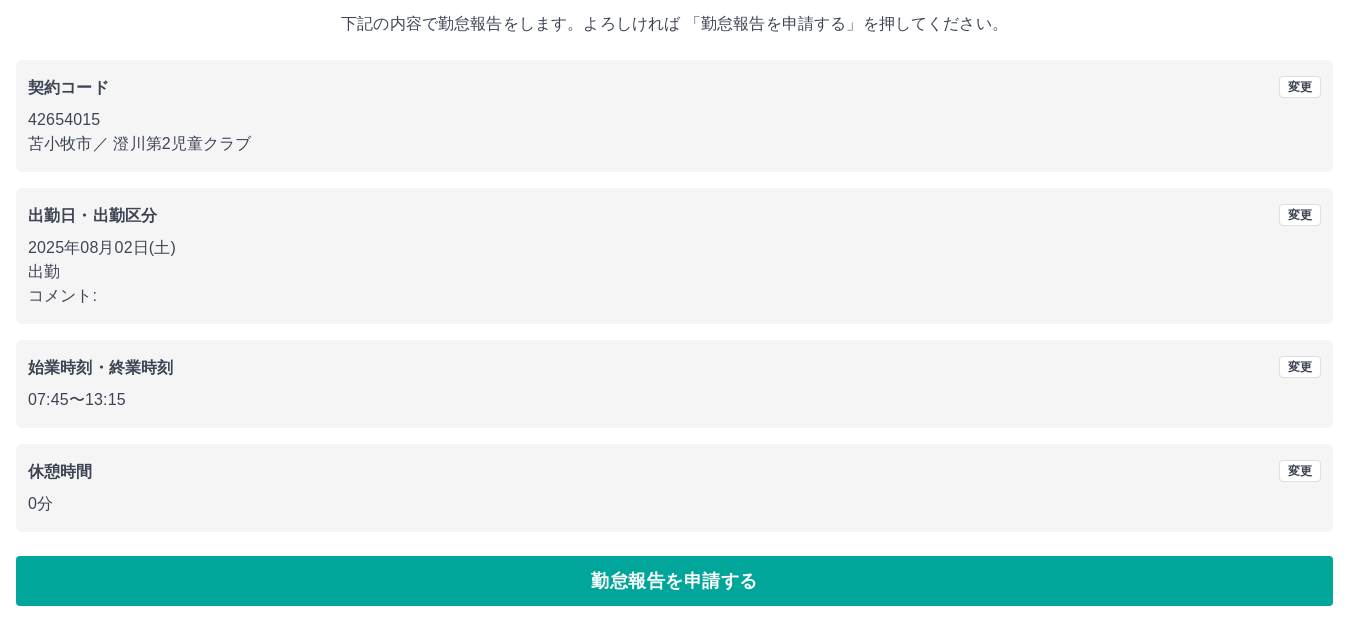 scroll, scrollTop: 124, scrollLeft: 0, axis: vertical 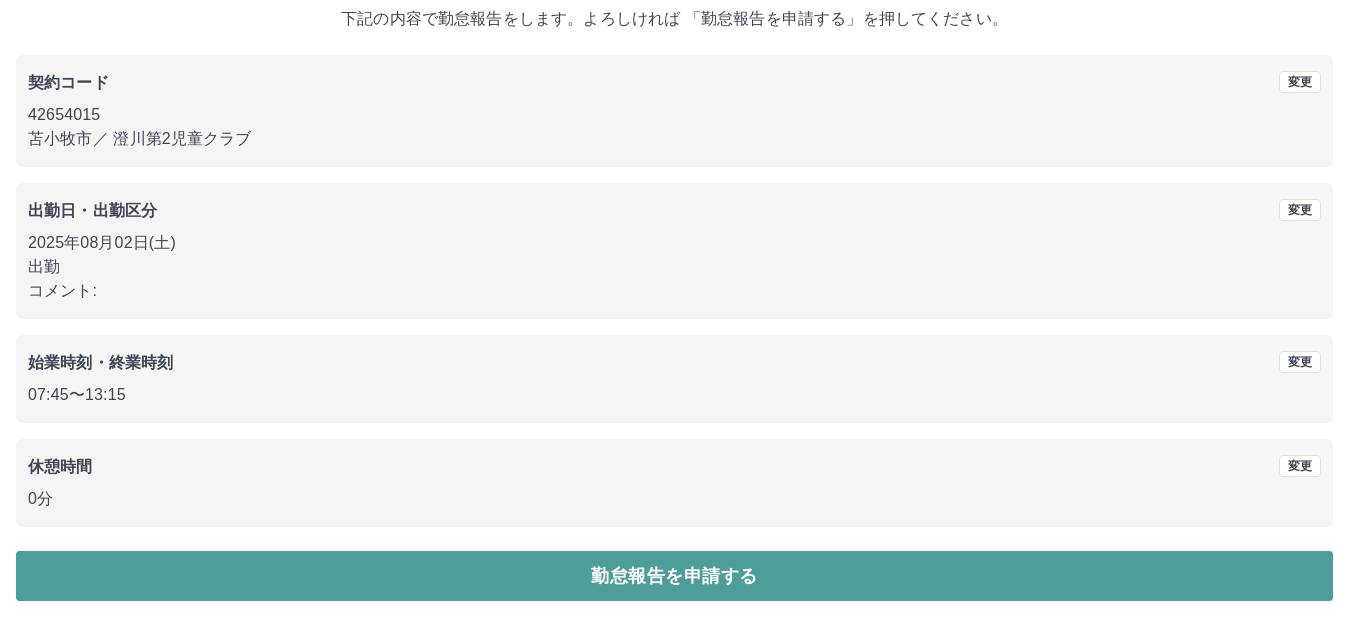 click on "勤怠報告を申請する" at bounding box center [674, 576] 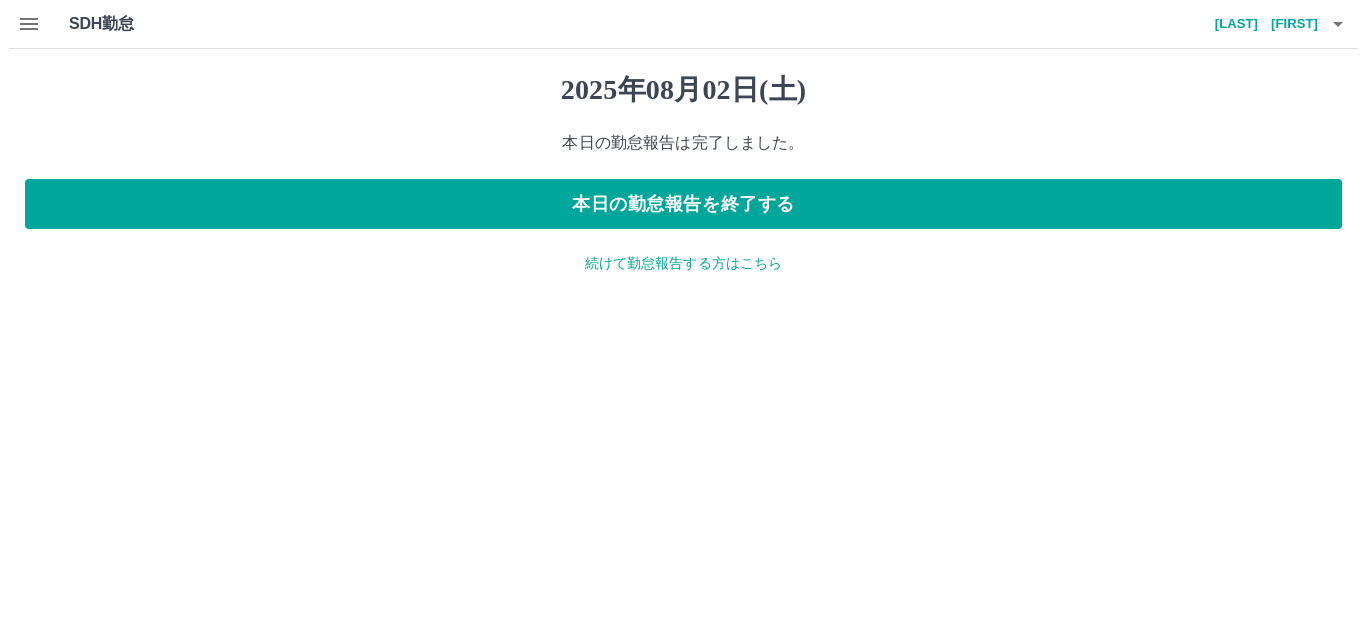 scroll, scrollTop: 0, scrollLeft: 0, axis: both 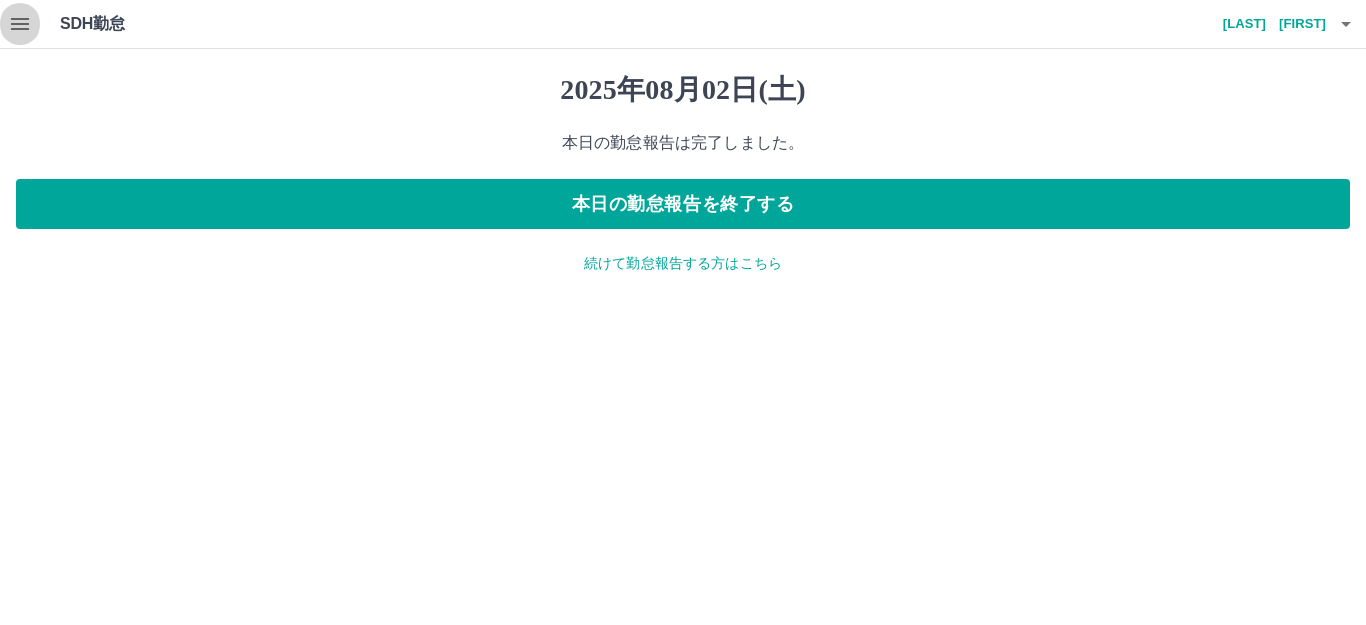 click 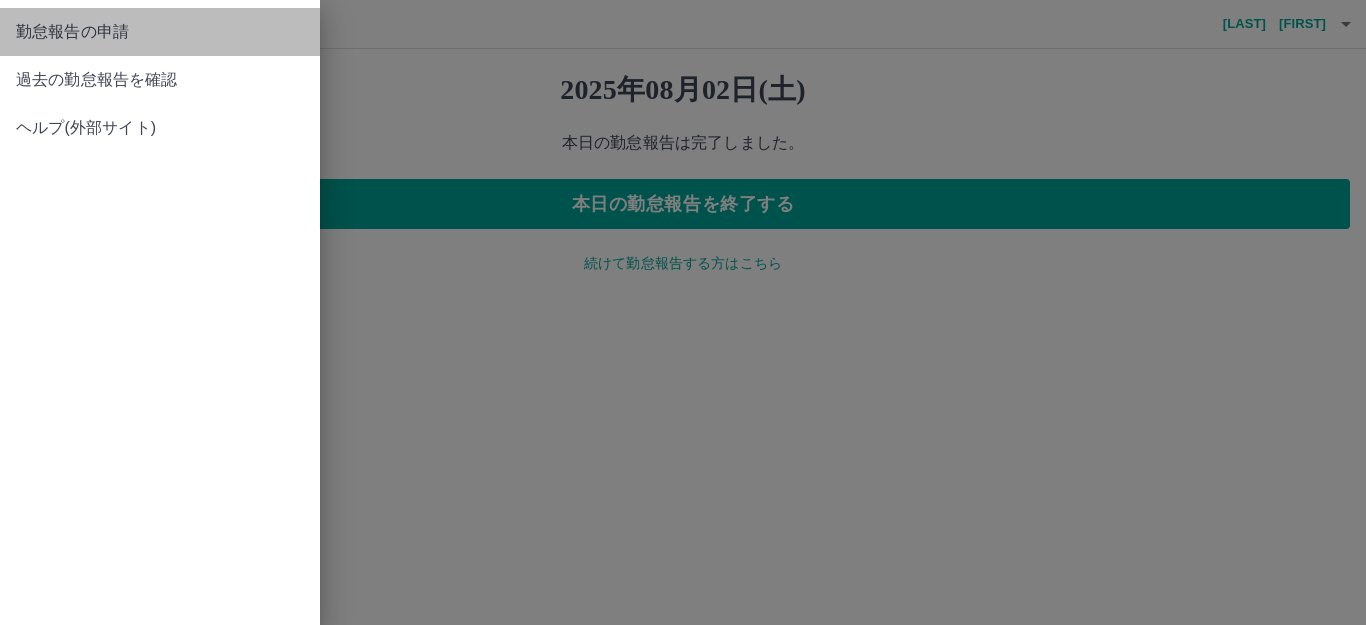 click on "勤怠報告の申請" at bounding box center (160, 32) 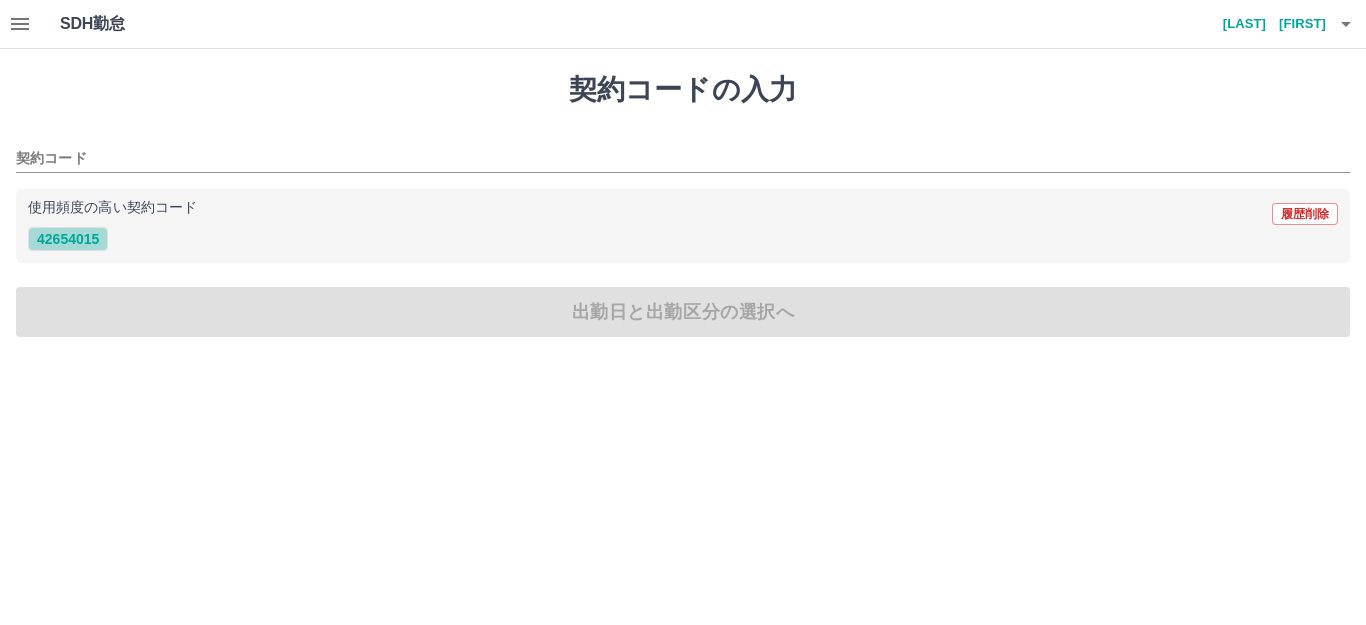 click on "42654015" at bounding box center (68, 239) 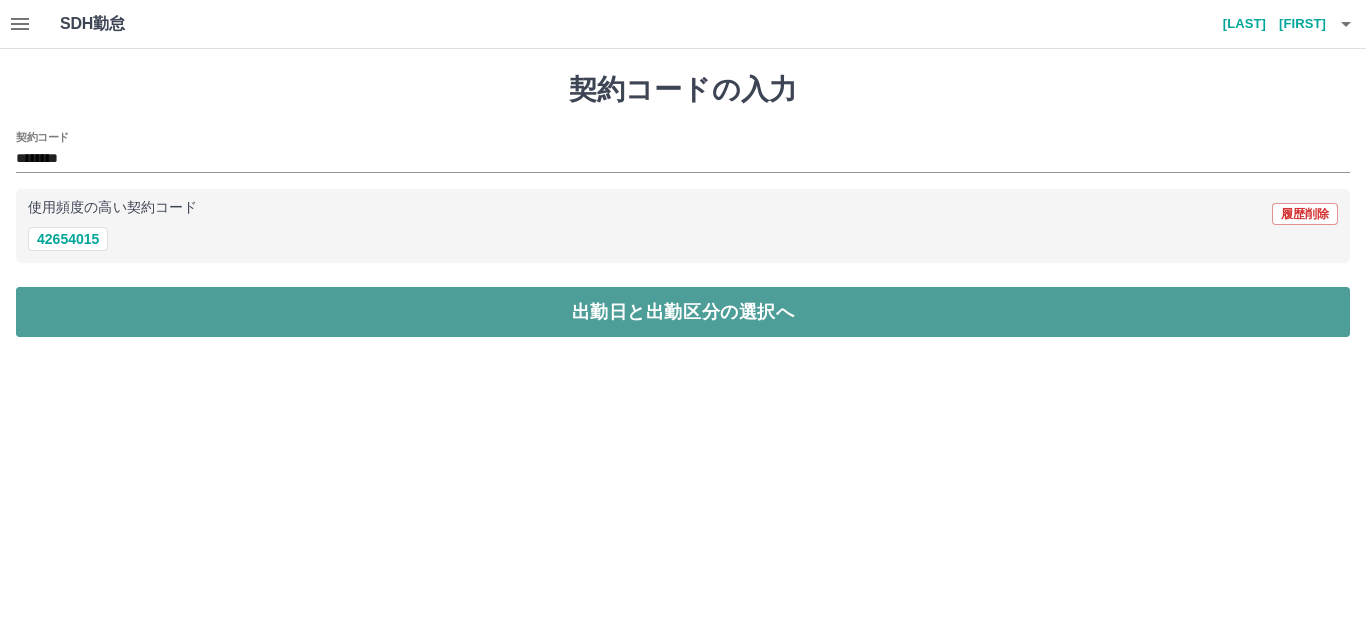 click on "出勤日と出勤区分の選択へ" at bounding box center [683, 312] 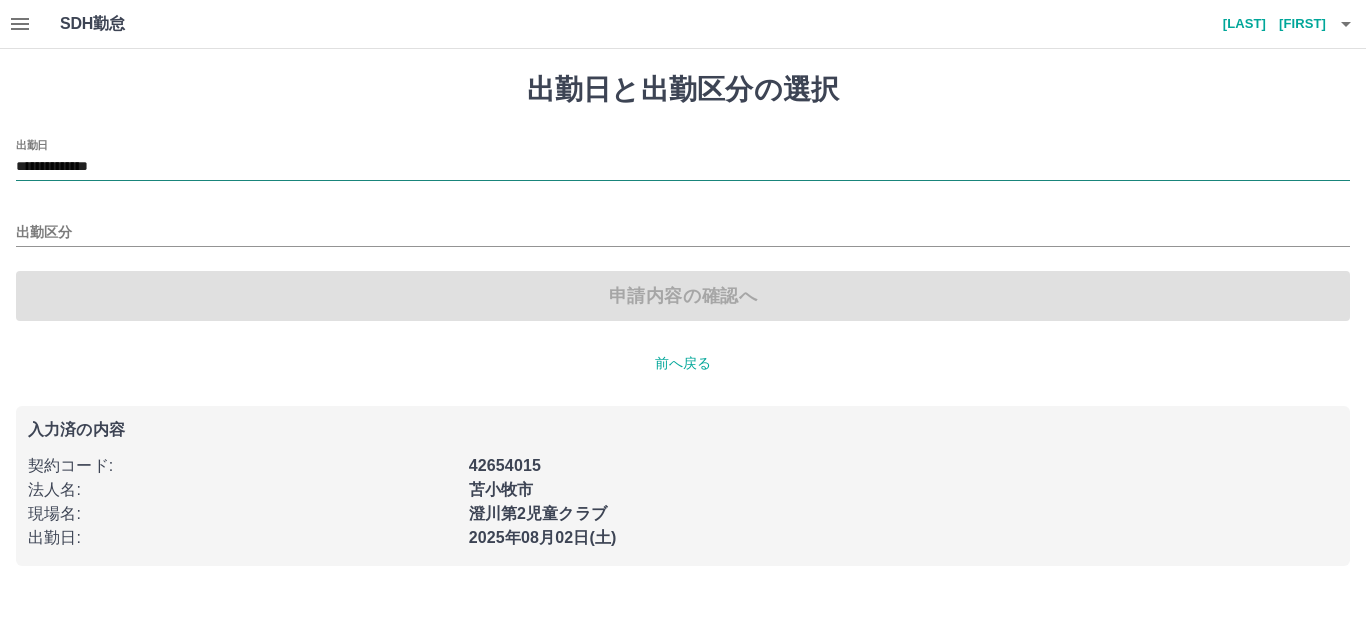 click on "**********" at bounding box center [683, 167] 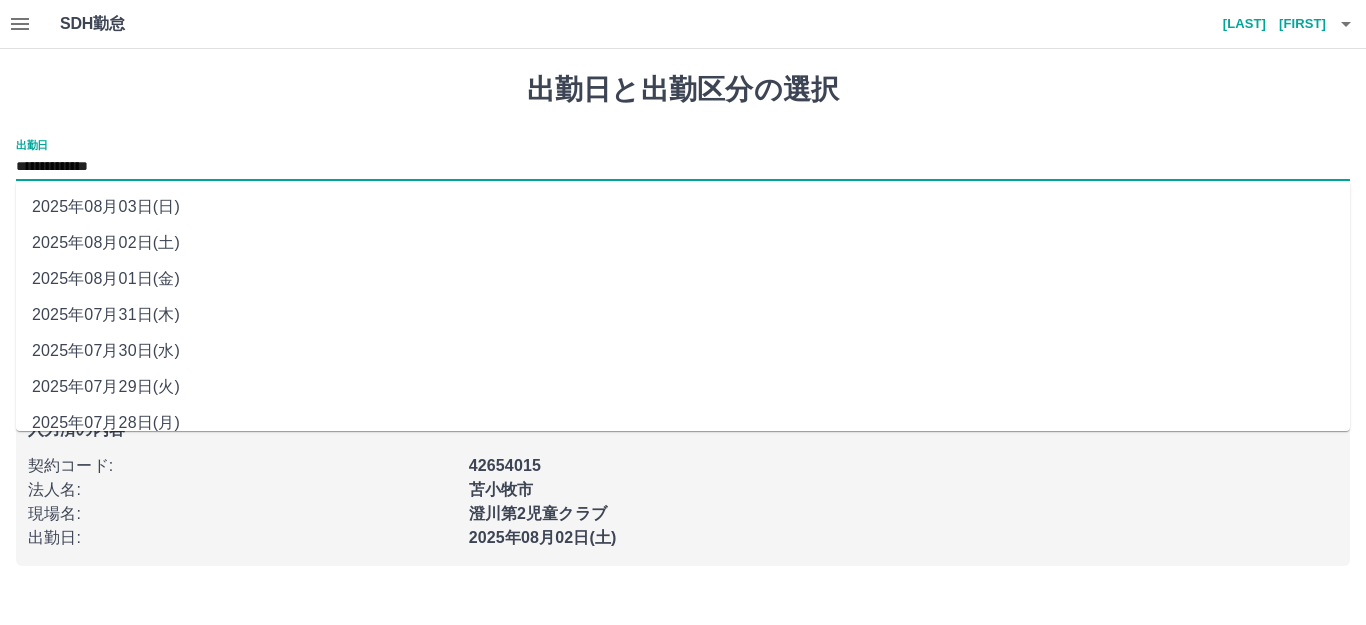 click on "2025年08月03日(日)" at bounding box center (683, 207) 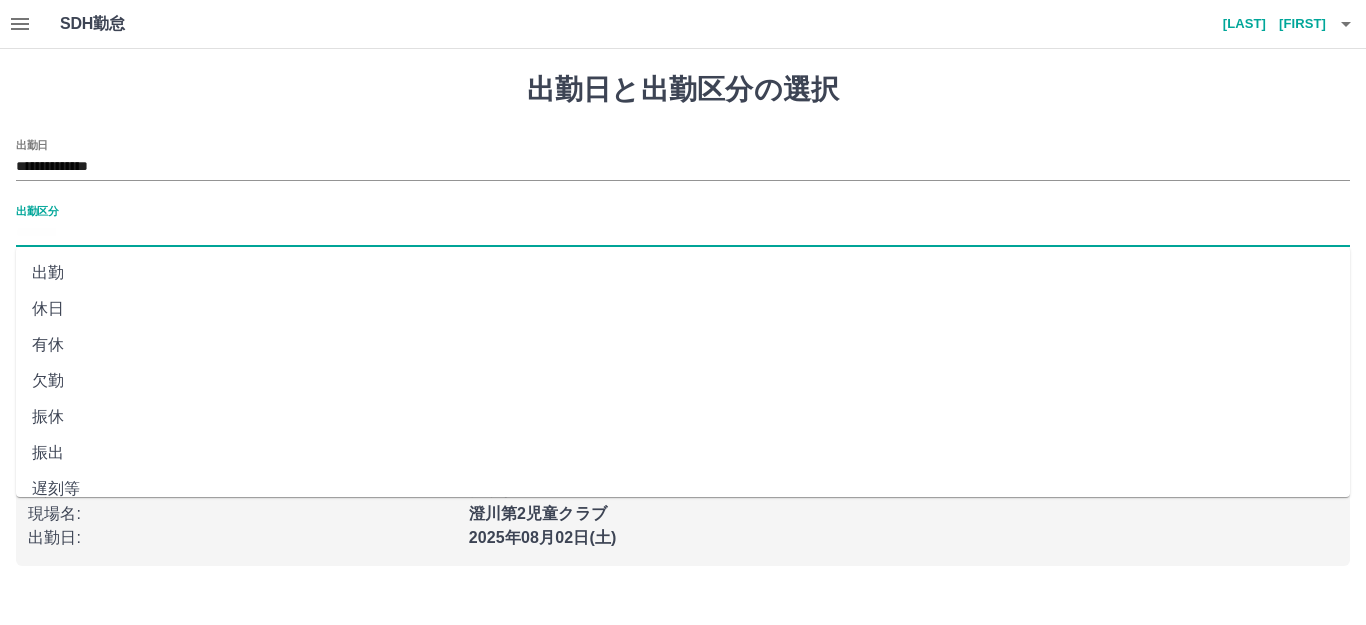 click on "出勤区分" at bounding box center [683, 233] 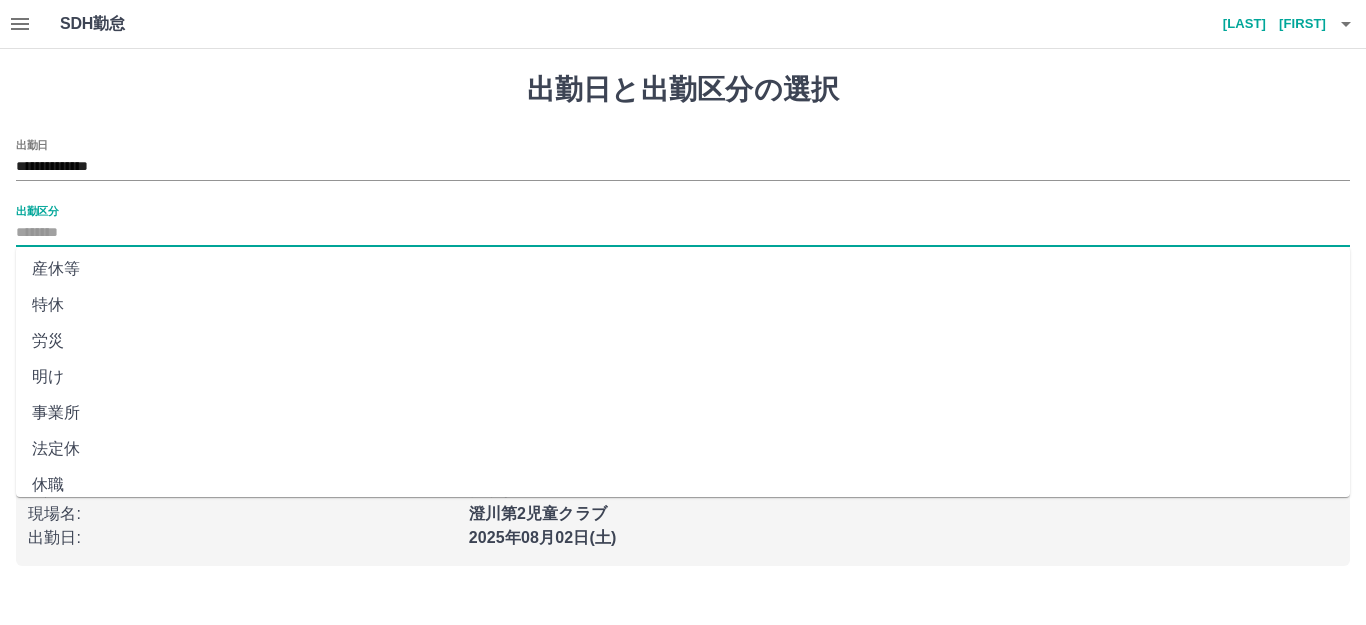 scroll, scrollTop: 414, scrollLeft: 0, axis: vertical 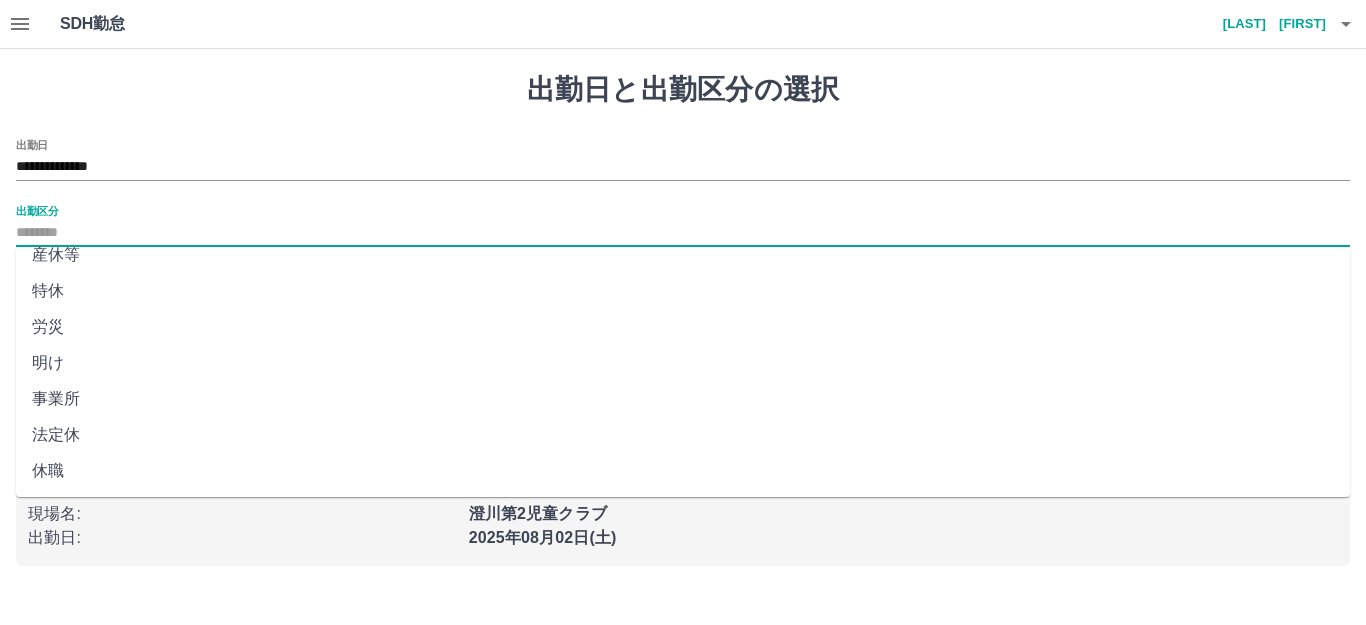 click on "法定休" at bounding box center (683, 435) 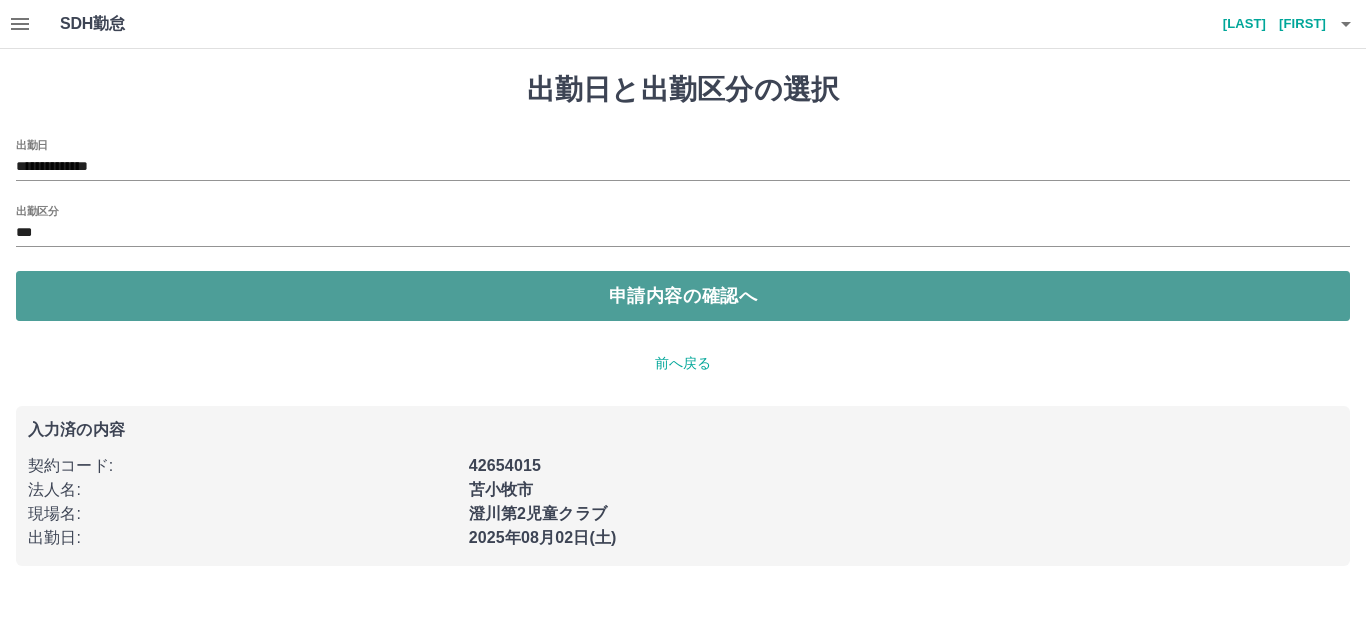 click on "申請内容の確認へ" at bounding box center (683, 296) 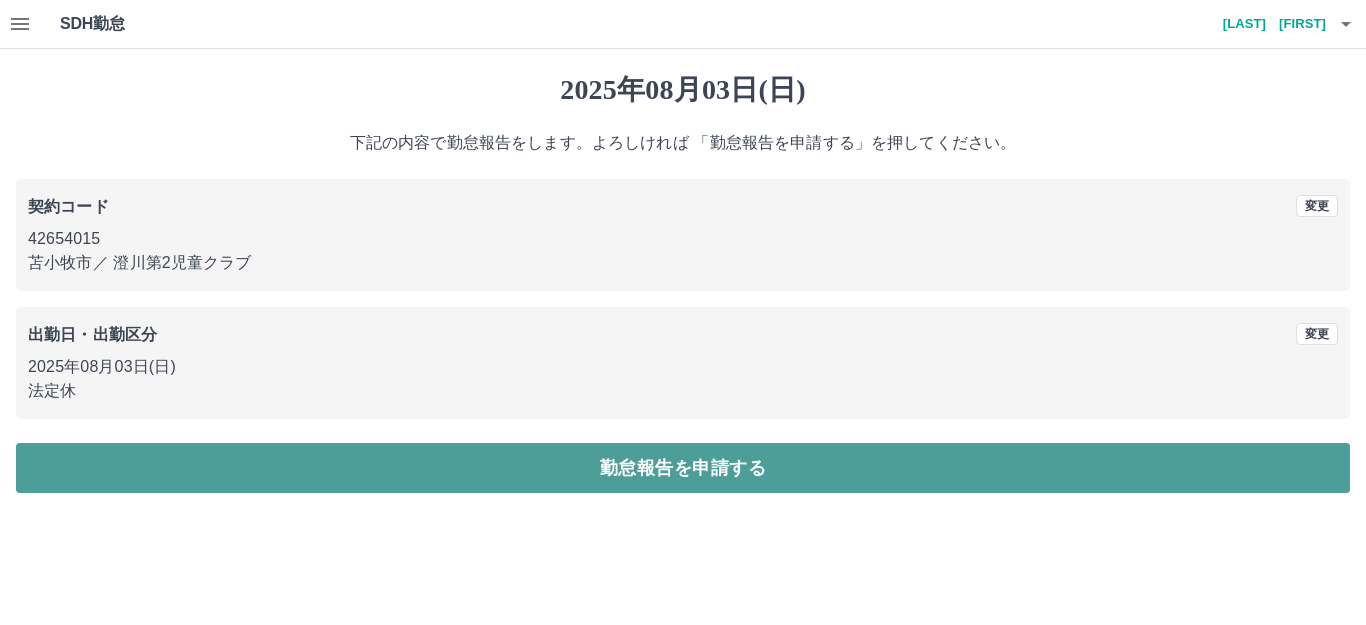 click on "勤怠報告を申請する" at bounding box center (683, 468) 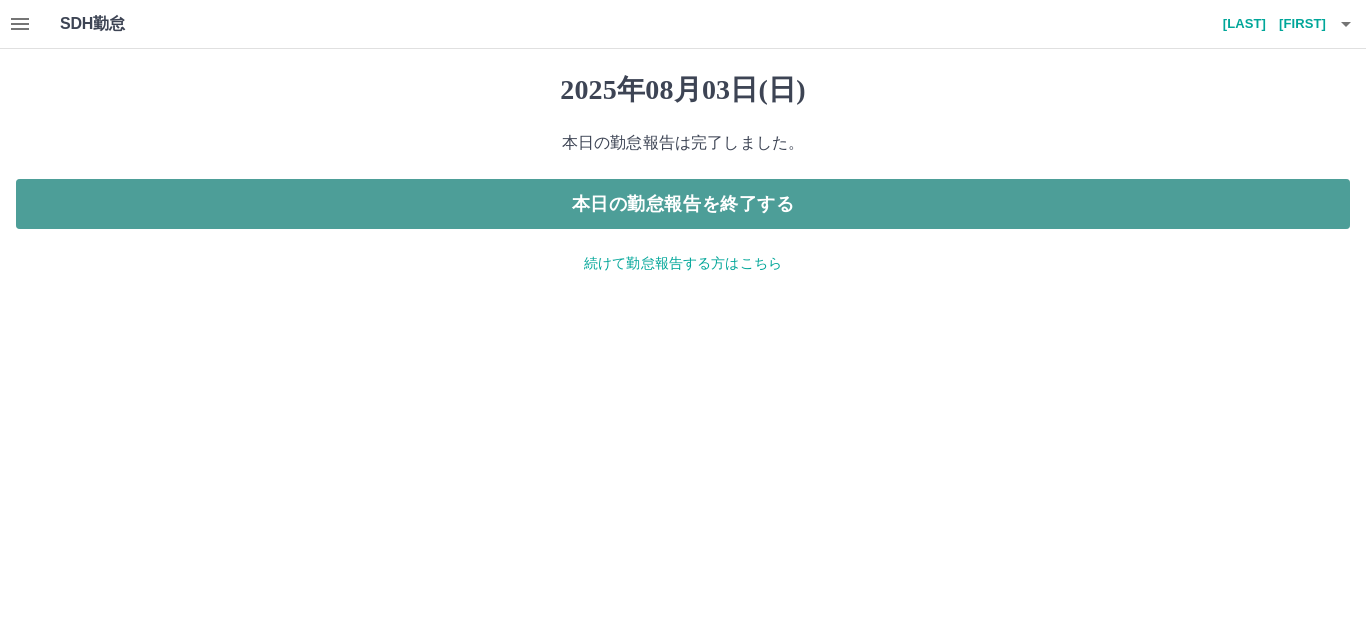 click on "本日の勤怠報告を終了する" at bounding box center (683, 204) 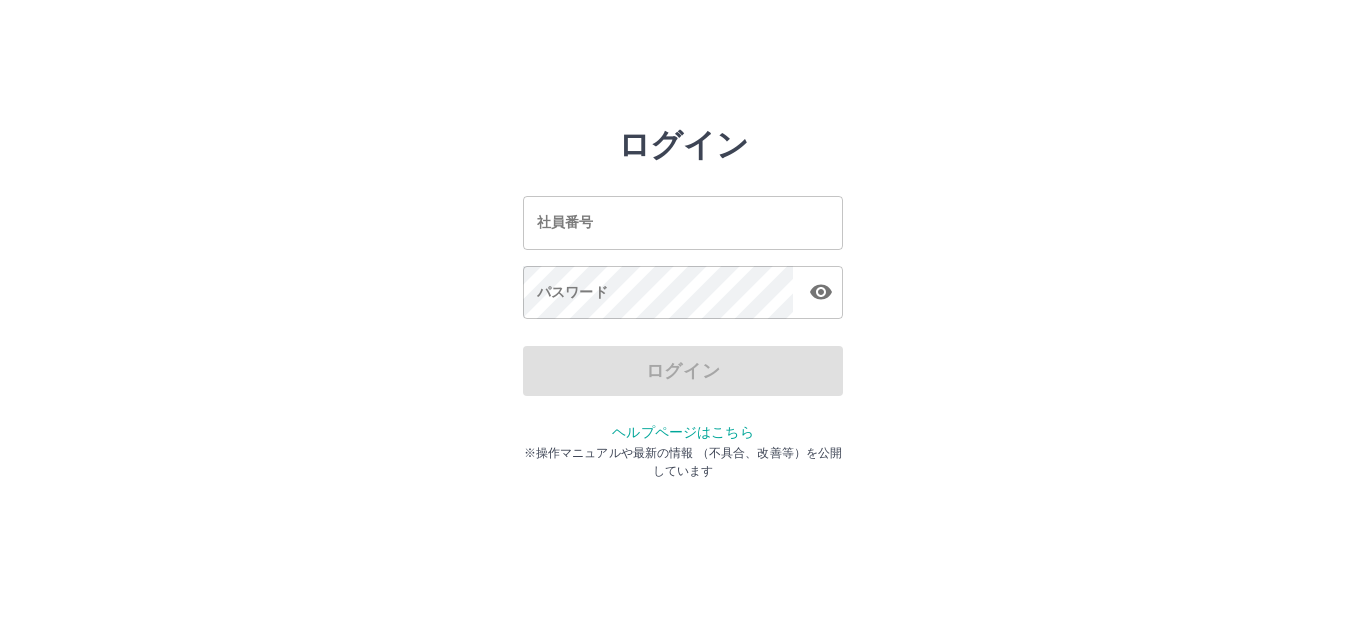scroll, scrollTop: 0, scrollLeft: 0, axis: both 